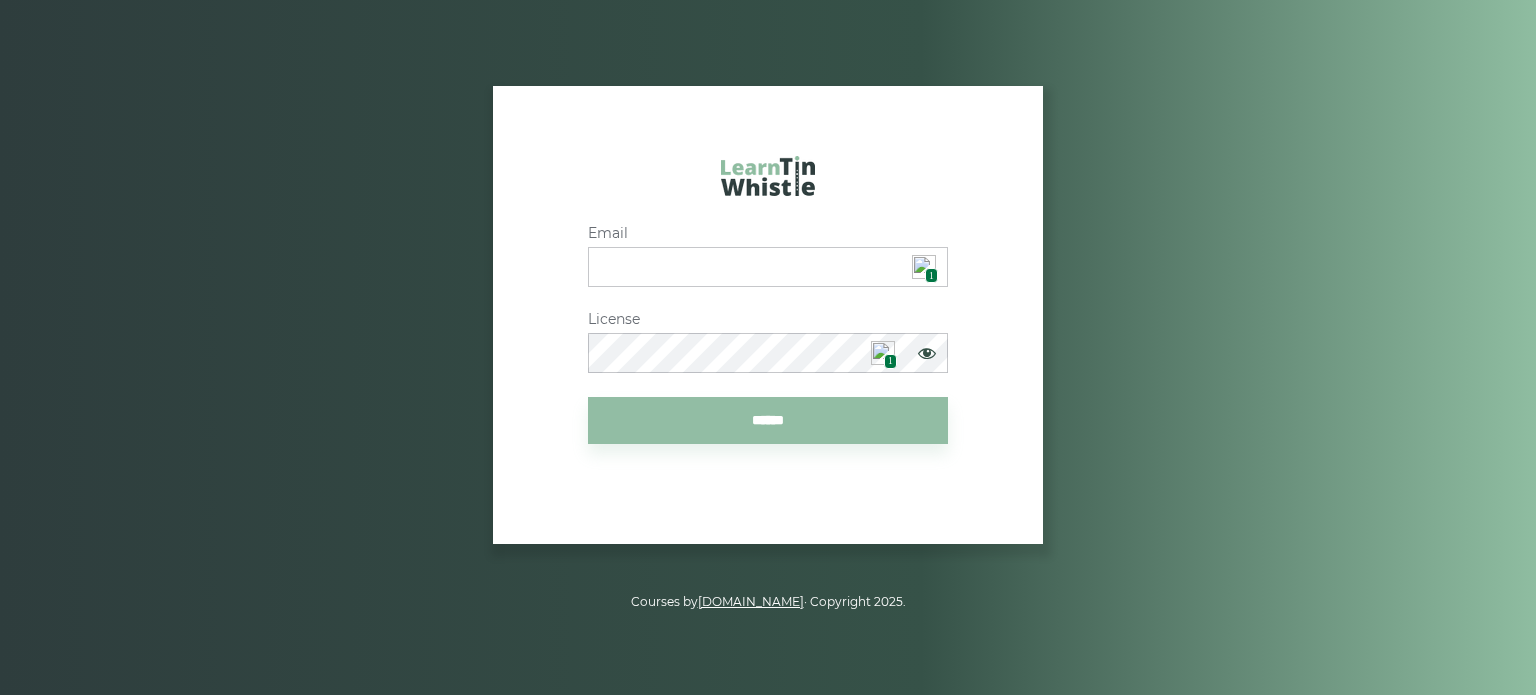 scroll, scrollTop: 0, scrollLeft: 0, axis: both 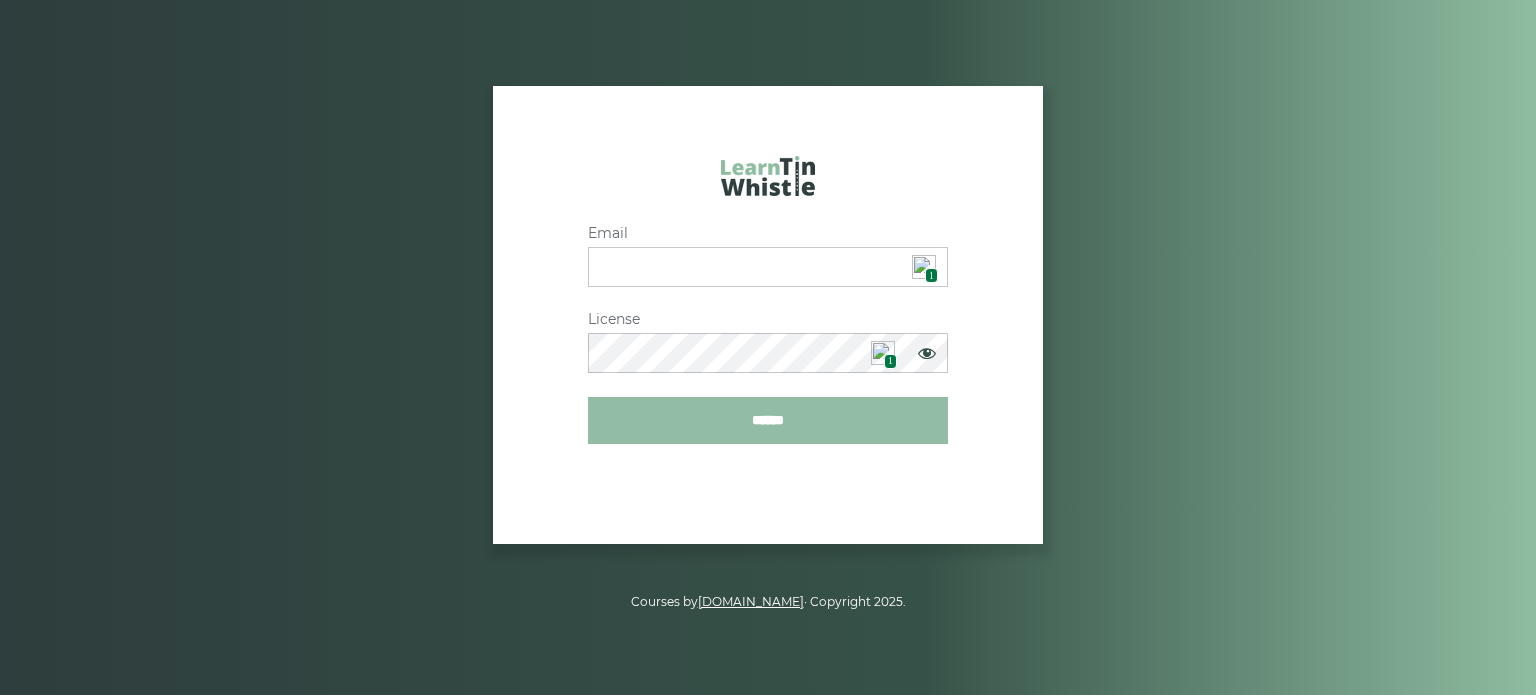 type on "**********" 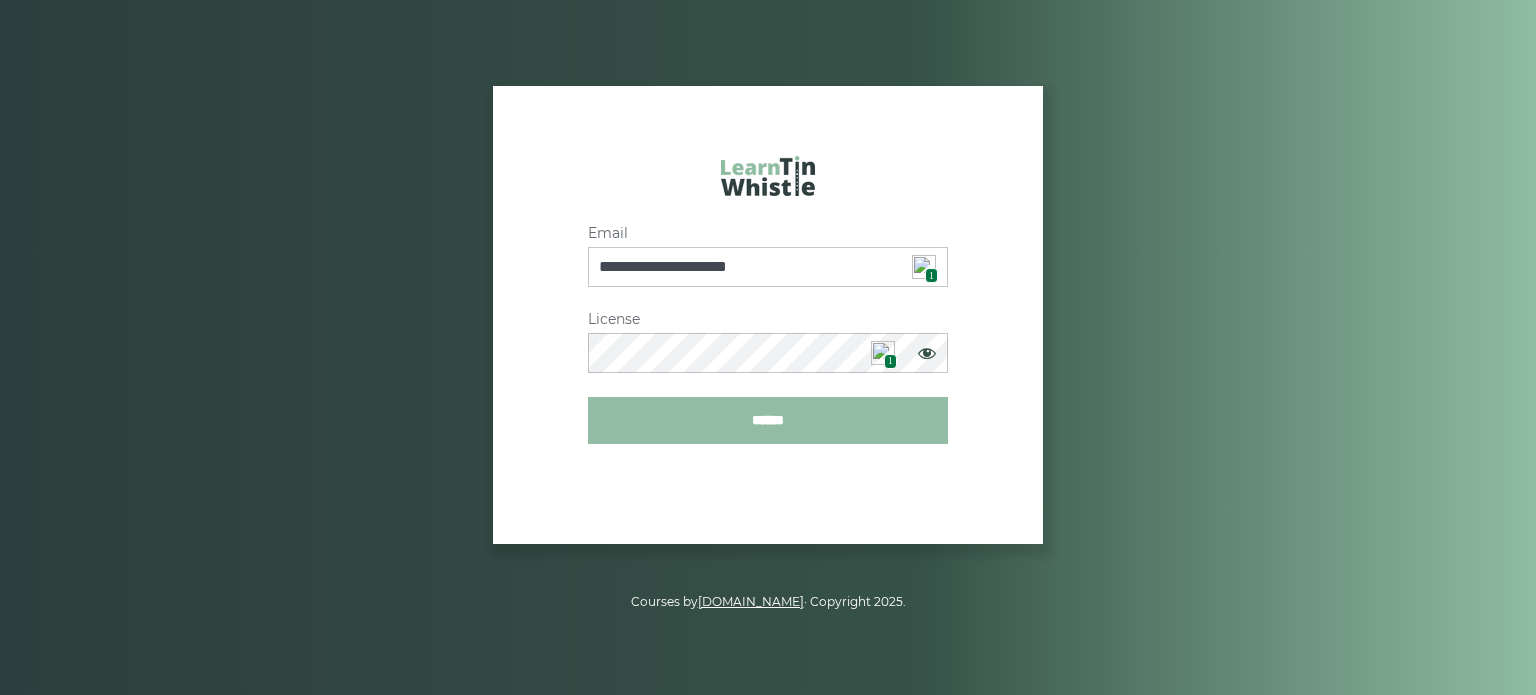click on "******" at bounding box center (768, 420) 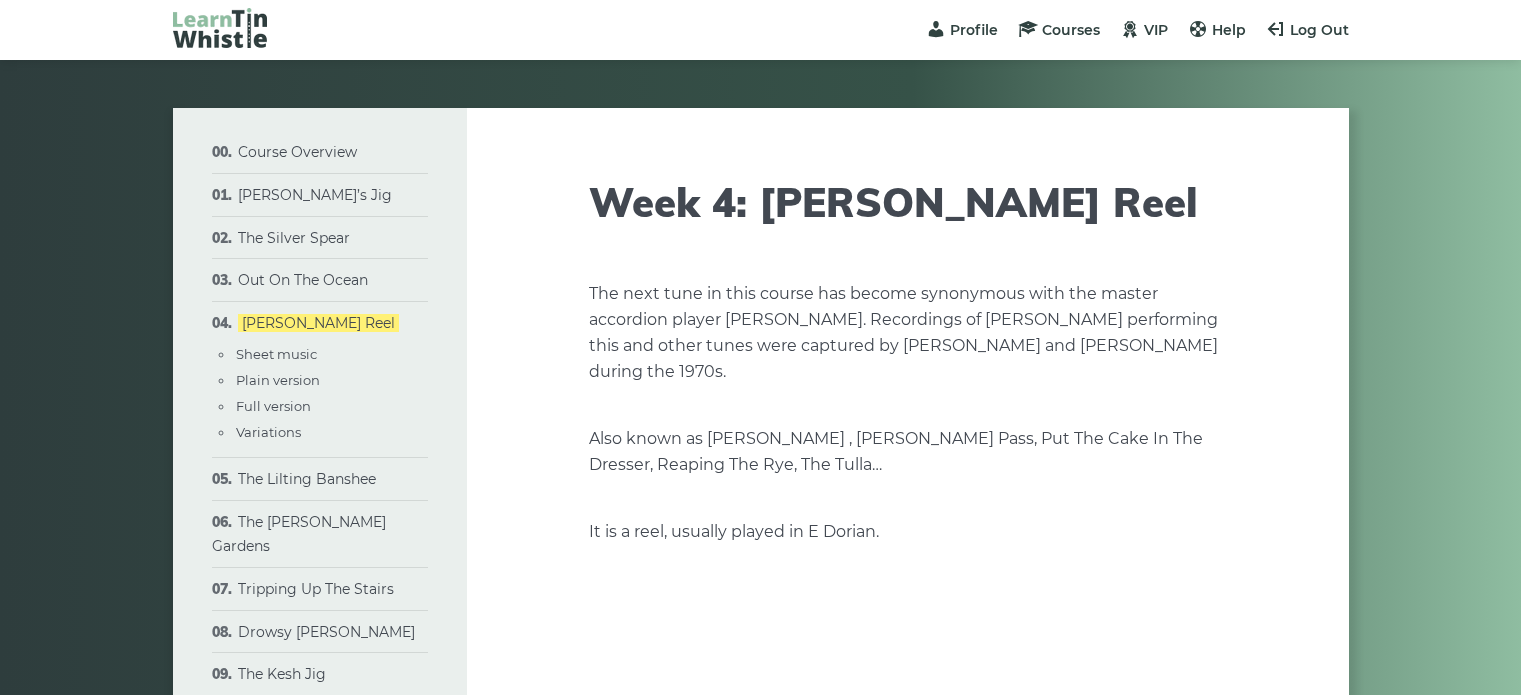 scroll, scrollTop: 0, scrollLeft: 0, axis: both 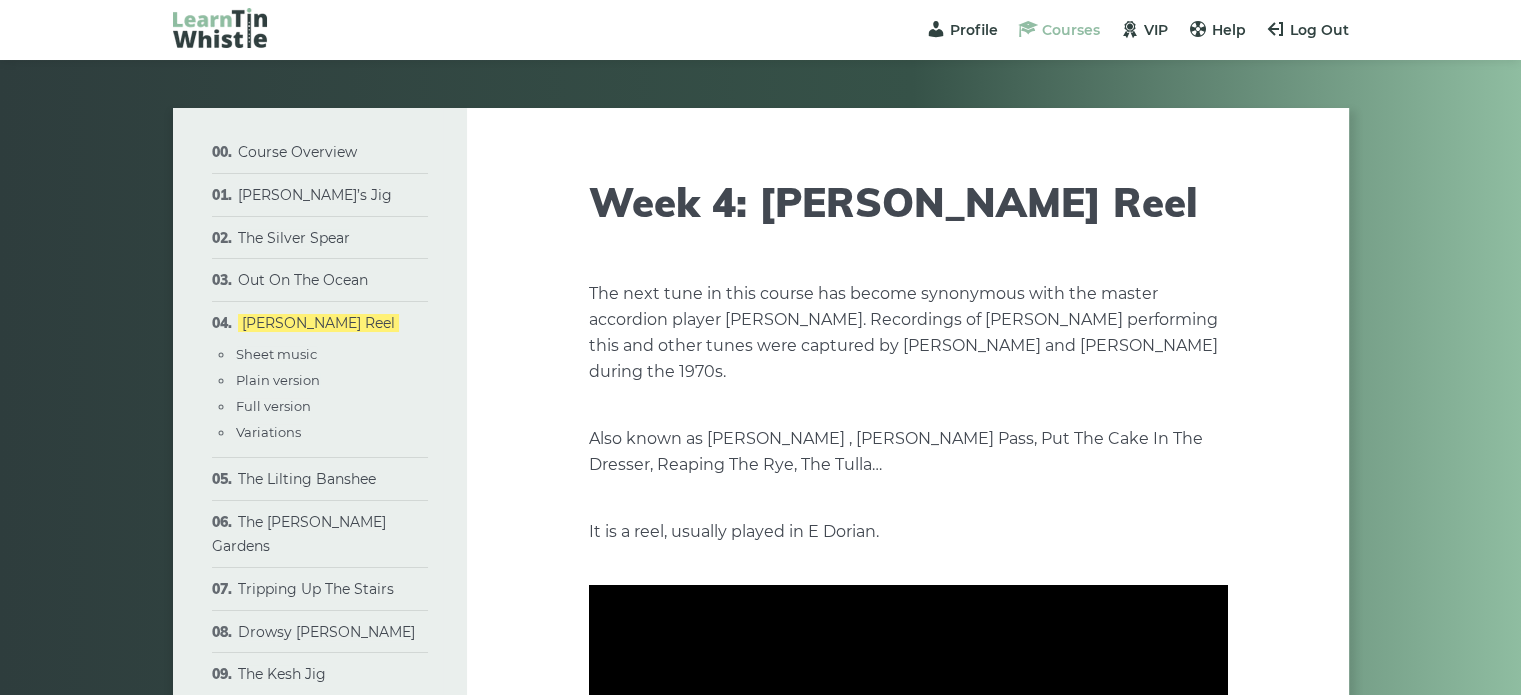 click on "Courses" at bounding box center (1071, 30) 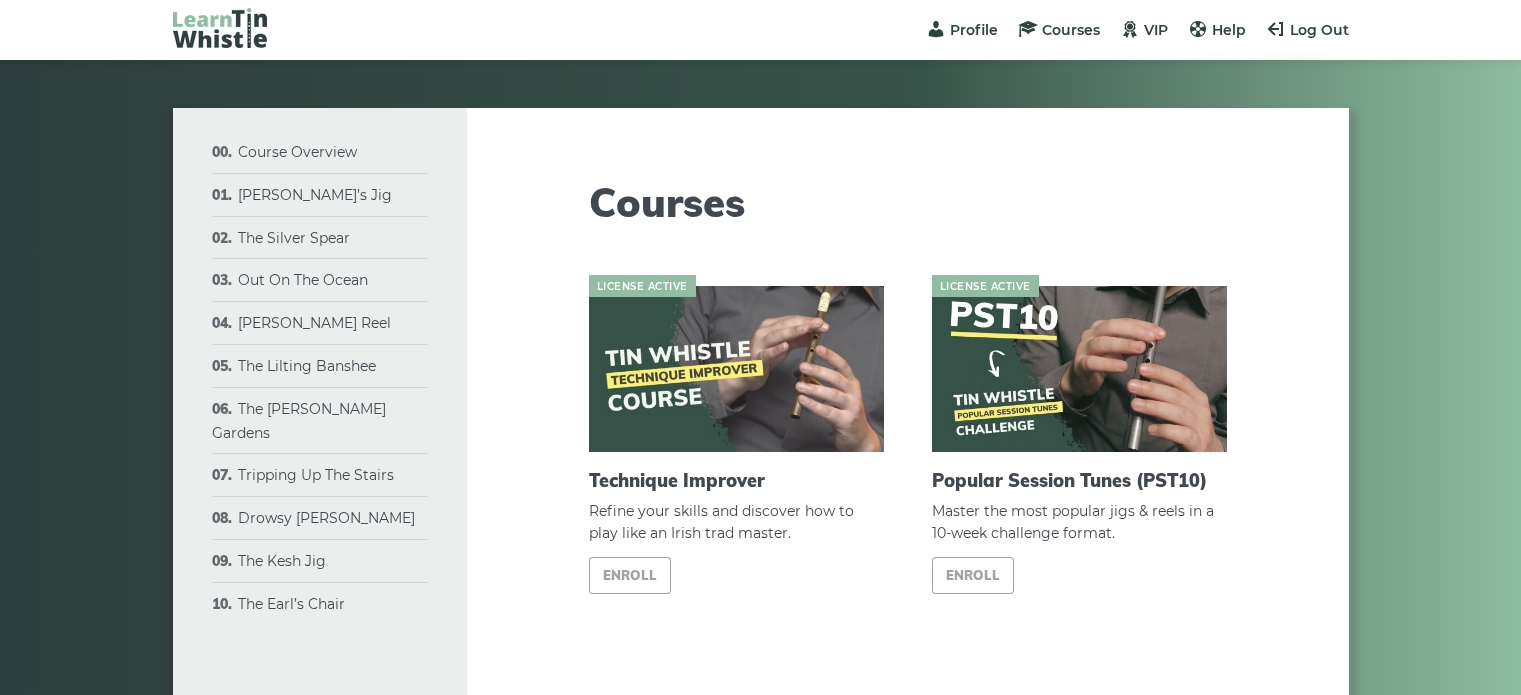 scroll, scrollTop: 0, scrollLeft: 0, axis: both 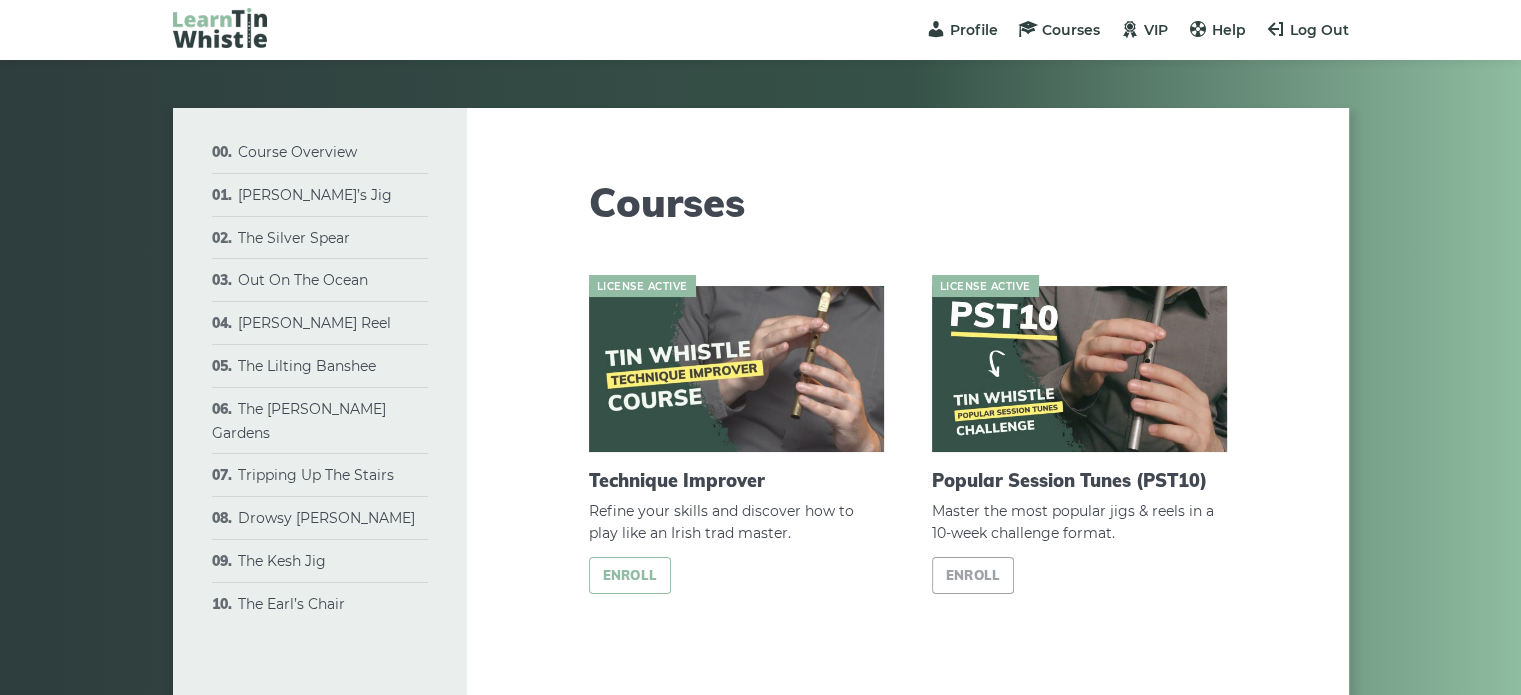 click on "Enroll" at bounding box center [630, 575] 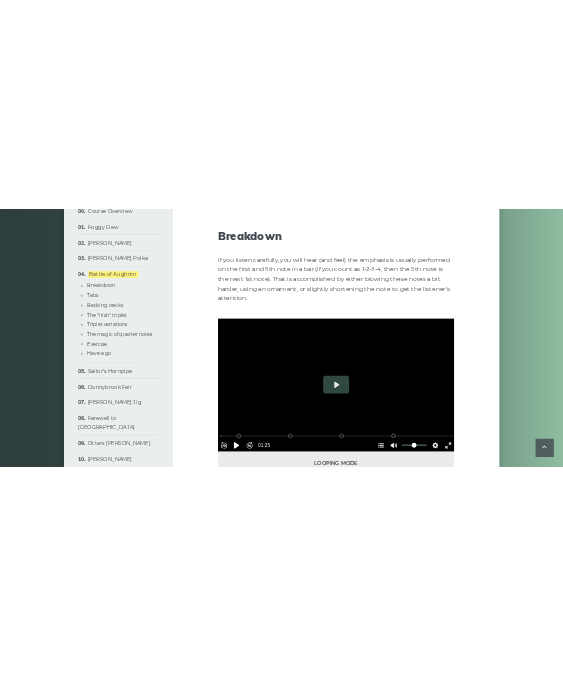 scroll, scrollTop: 1100, scrollLeft: 0, axis: vertical 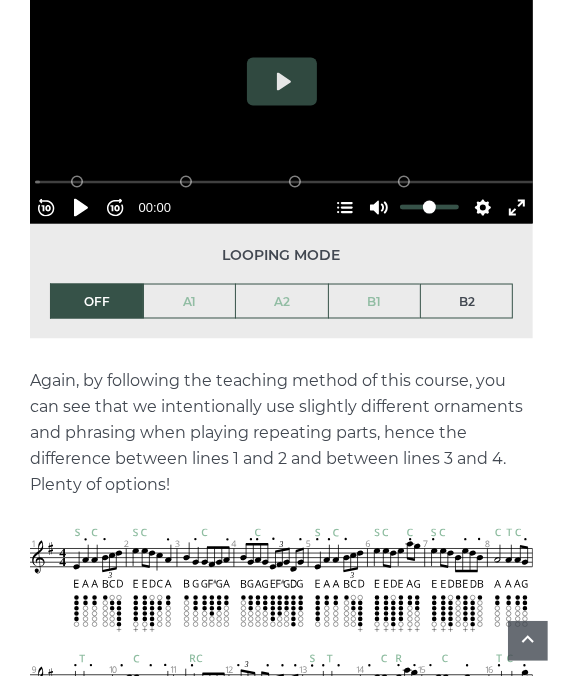 click on "B2" at bounding box center (466, 302) 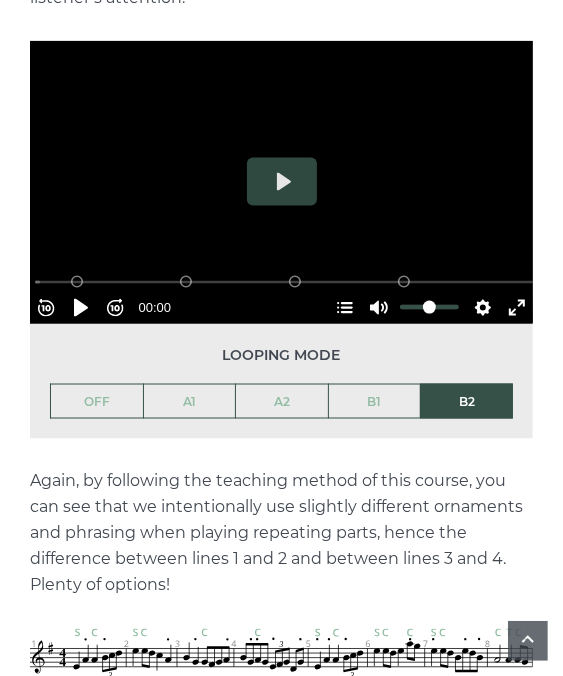scroll, scrollTop: 800, scrollLeft: 0, axis: vertical 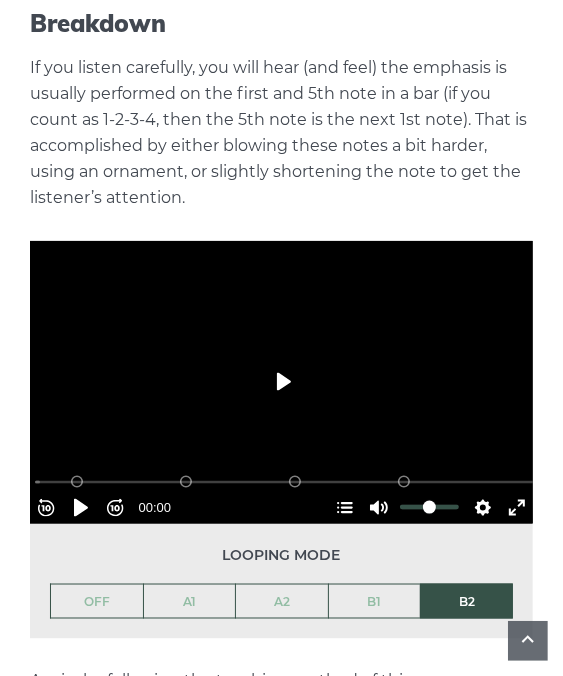 click on "Play" at bounding box center (282, 382) 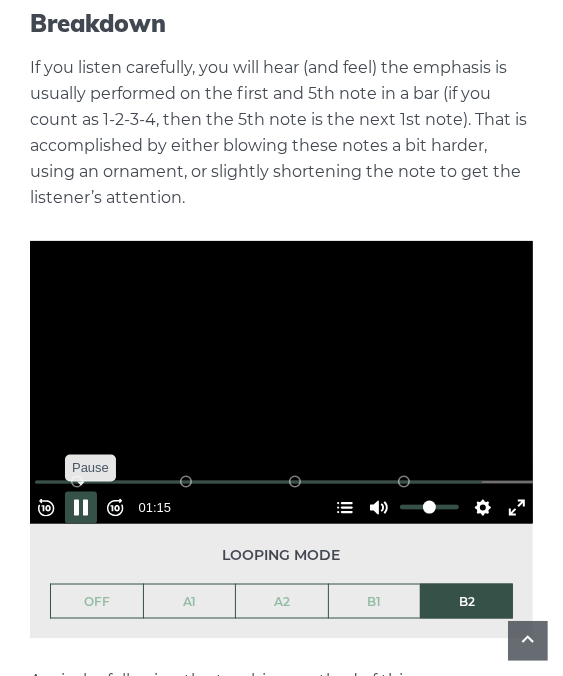 click on "Pause Play" at bounding box center [81, 508] 